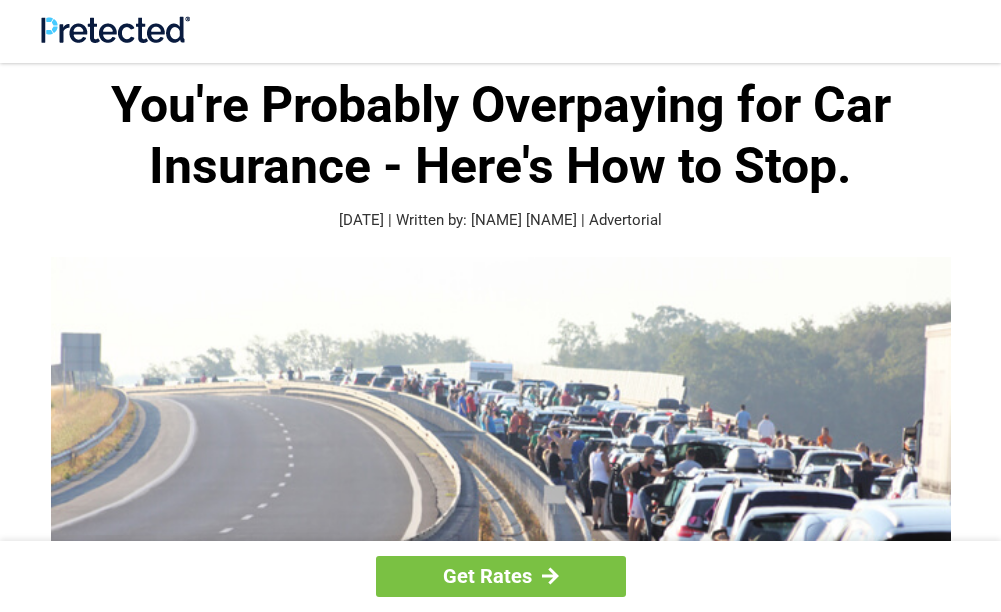 scroll, scrollTop: 0, scrollLeft: 0, axis: both 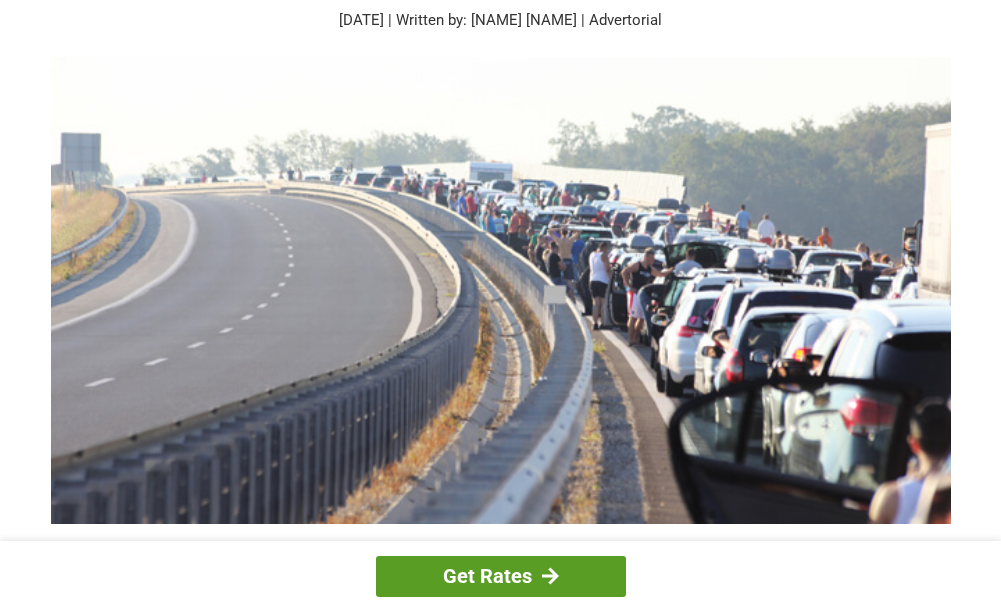 click on "Get Rates" at bounding box center (501, 576) 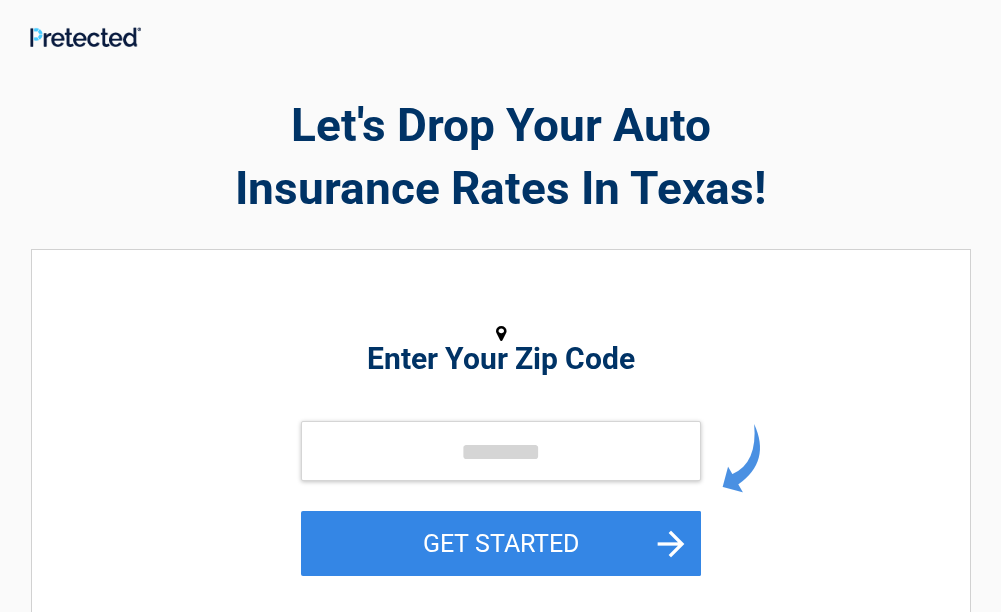 scroll, scrollTop: 0, scrollLeft: 0, axis: both 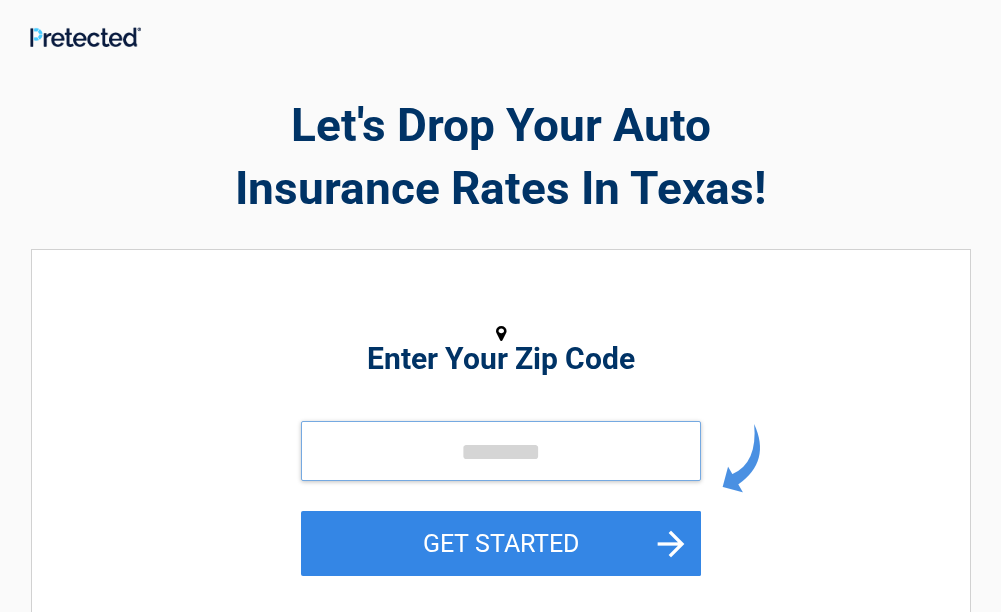 click at bounding box center (501, 451) 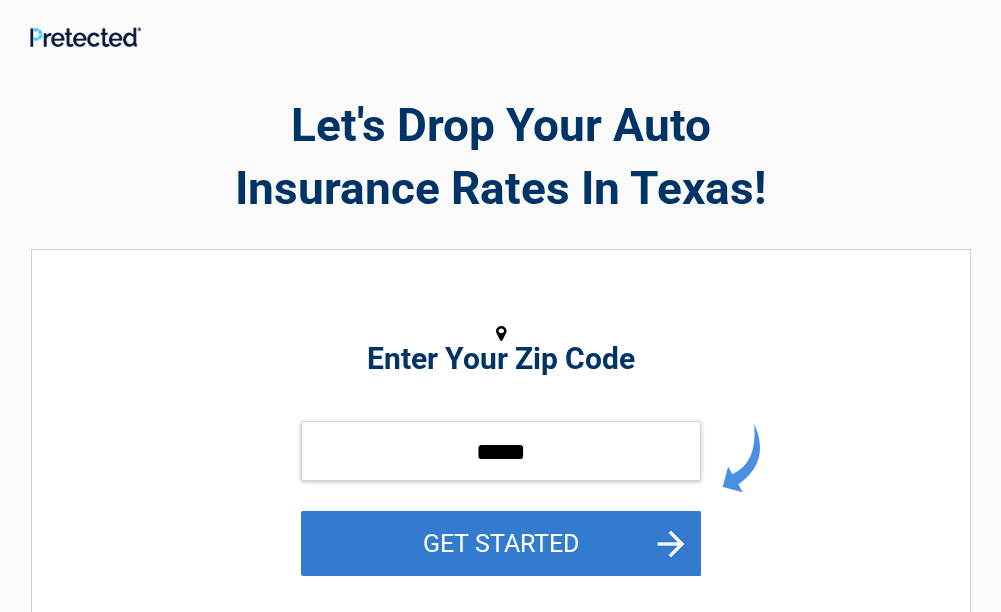 click on "GET STARTED" at bounding box center (501, 543) 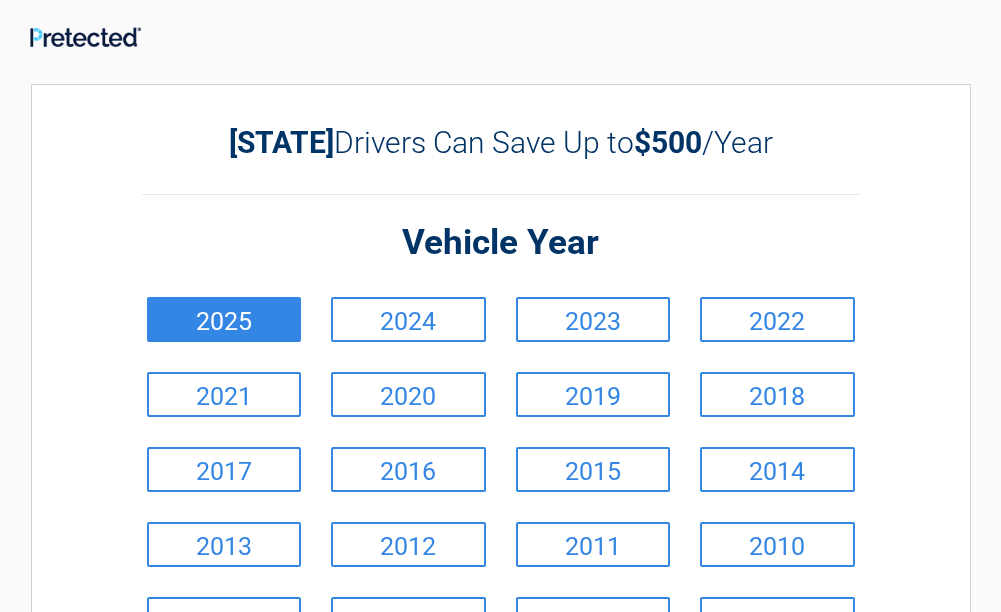 click on "2025" at bounding box center (224, 319) 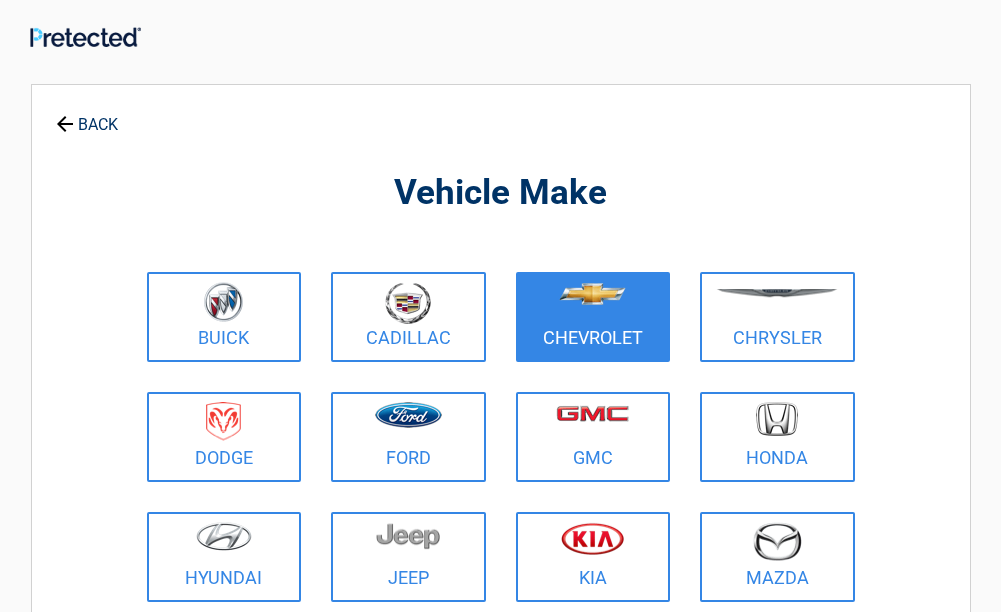 click at bounding box center (593, 304) 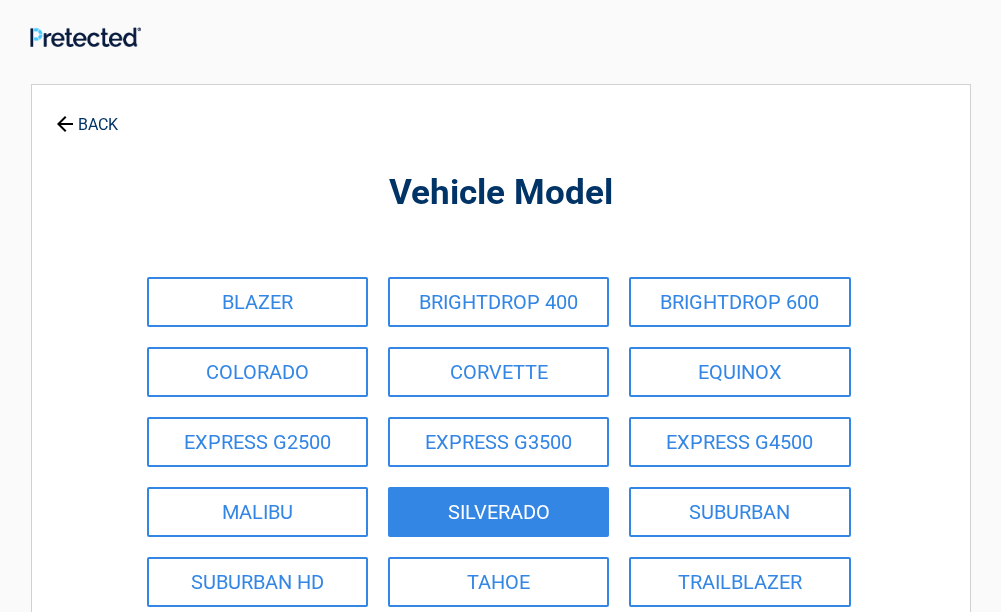 click on "SILVERADO" at bounding box center [498, 512] 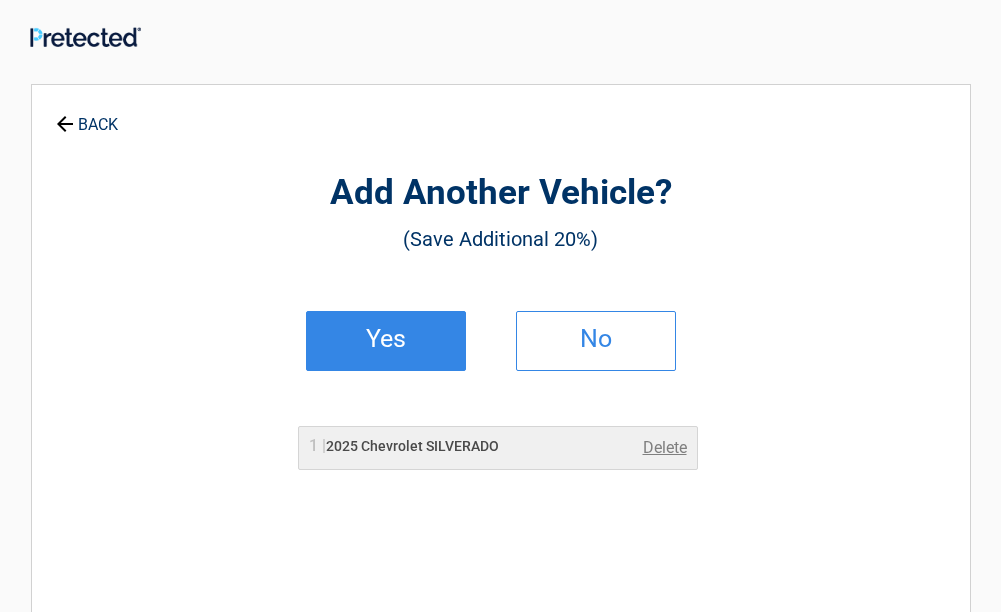 click on "Yes" at bounding box center (386, 339) 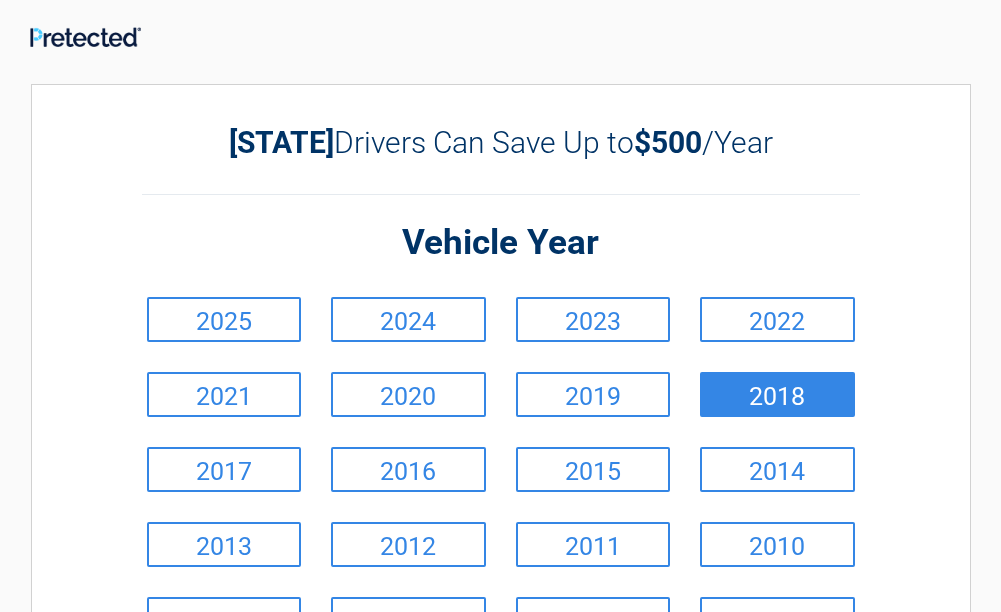 click on "2018" at bounding box center (777, 394) 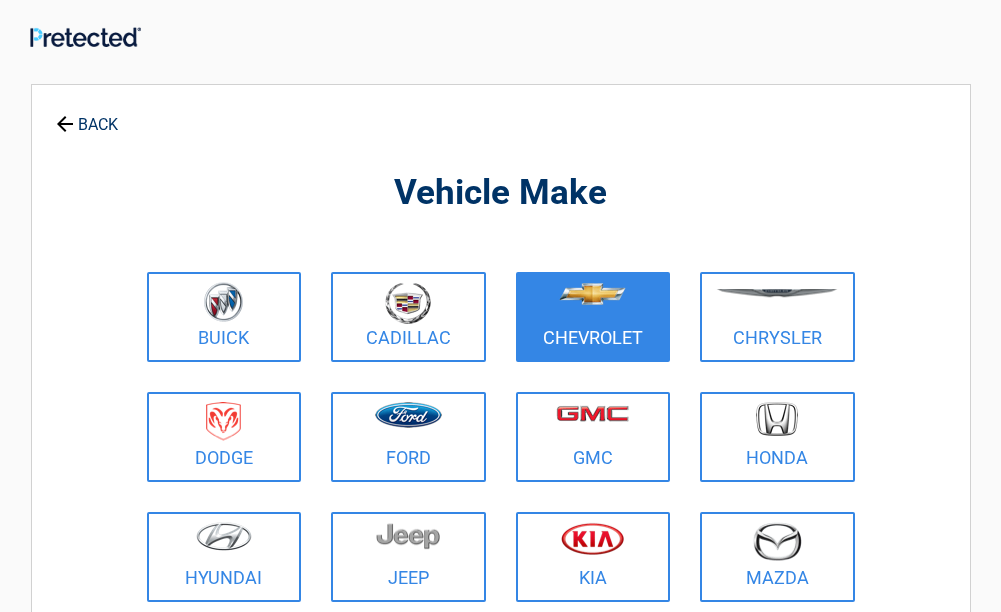 click on "Chevrolet" at bounding box center (593, 317) 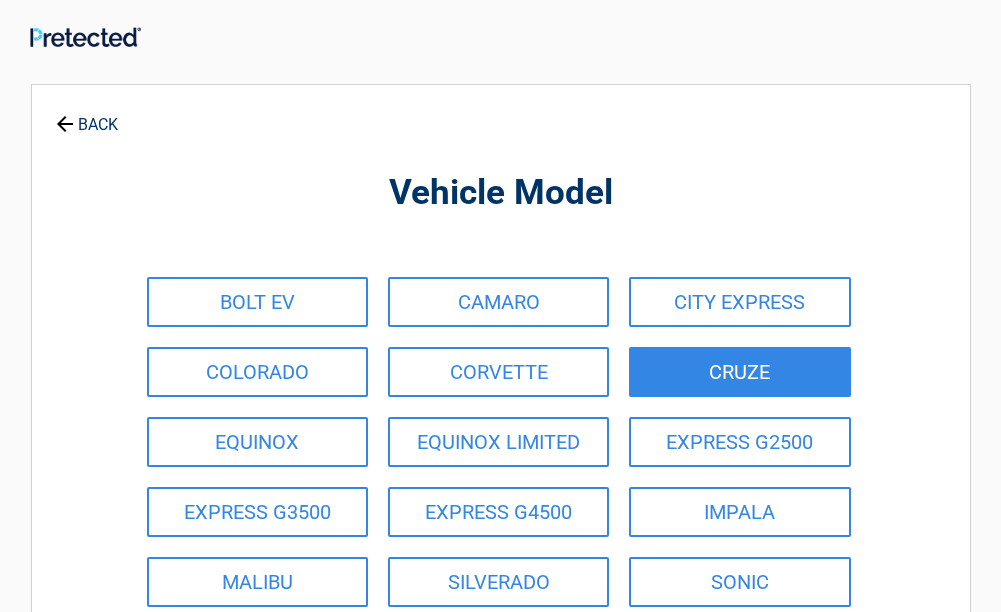 click on "CRUZE" at bounding box center [739, 372] 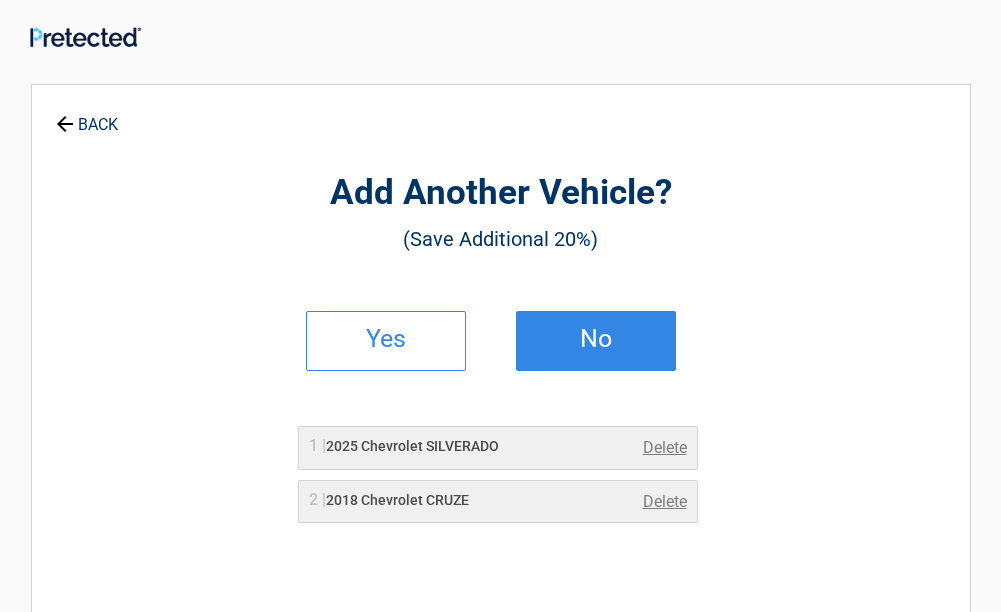 click on "No" at bounding box center [596, 339] 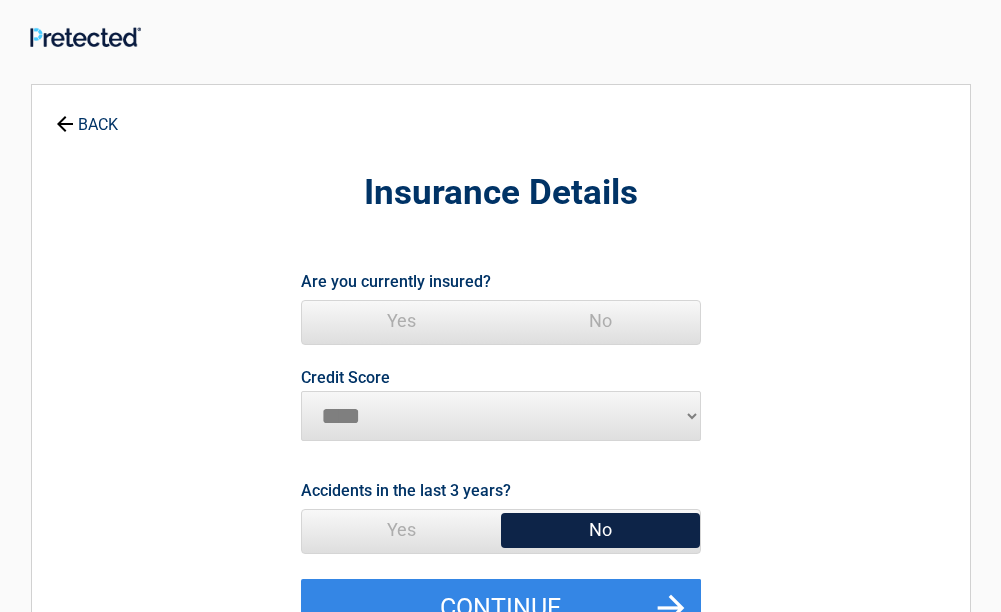 click on "Yes" at bounding box center [401, 321] 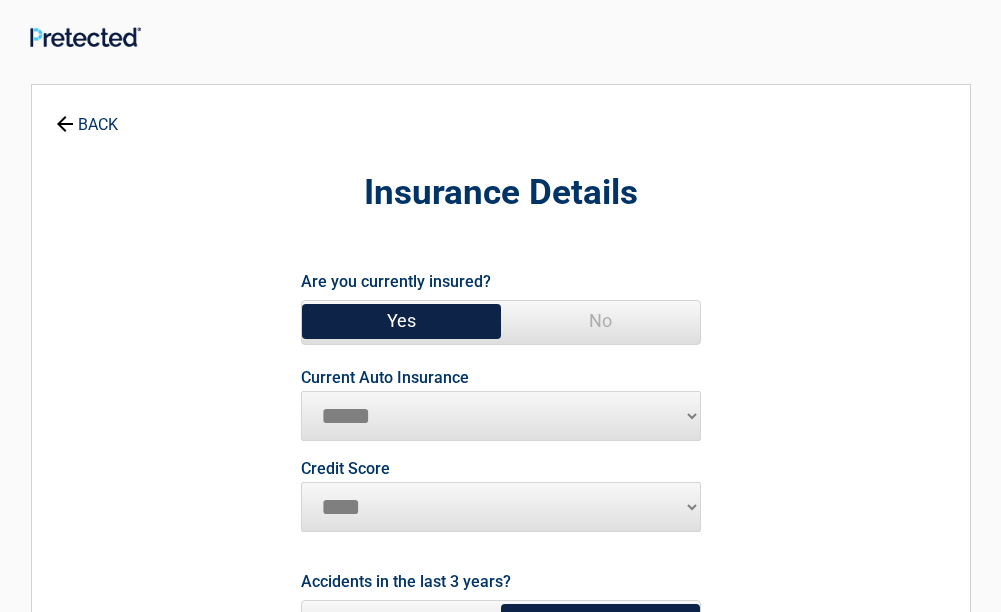 click on "**********" at bounding box center [501, 416] 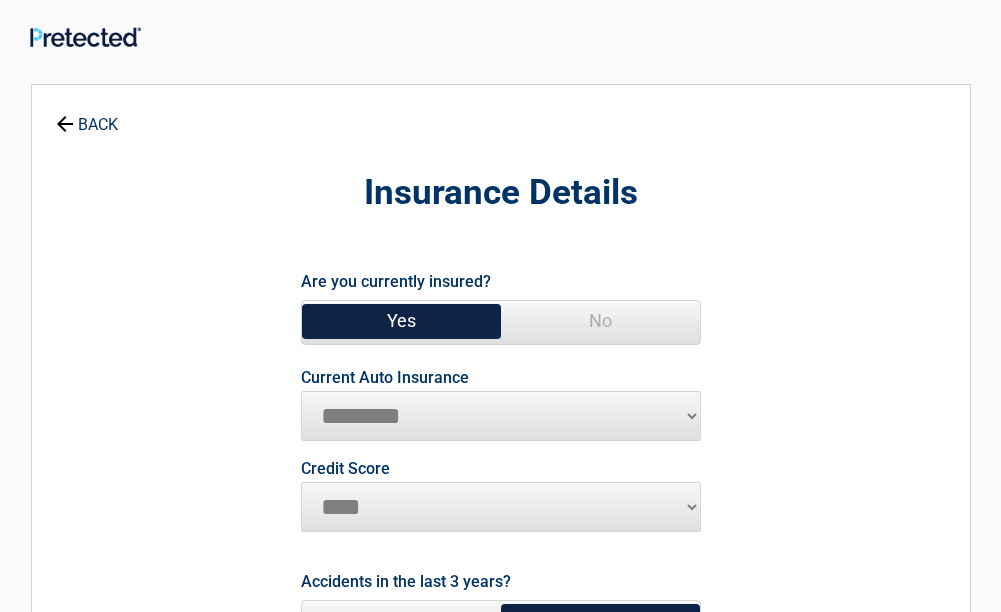 click on "**********" at bounding box center [501, 416] 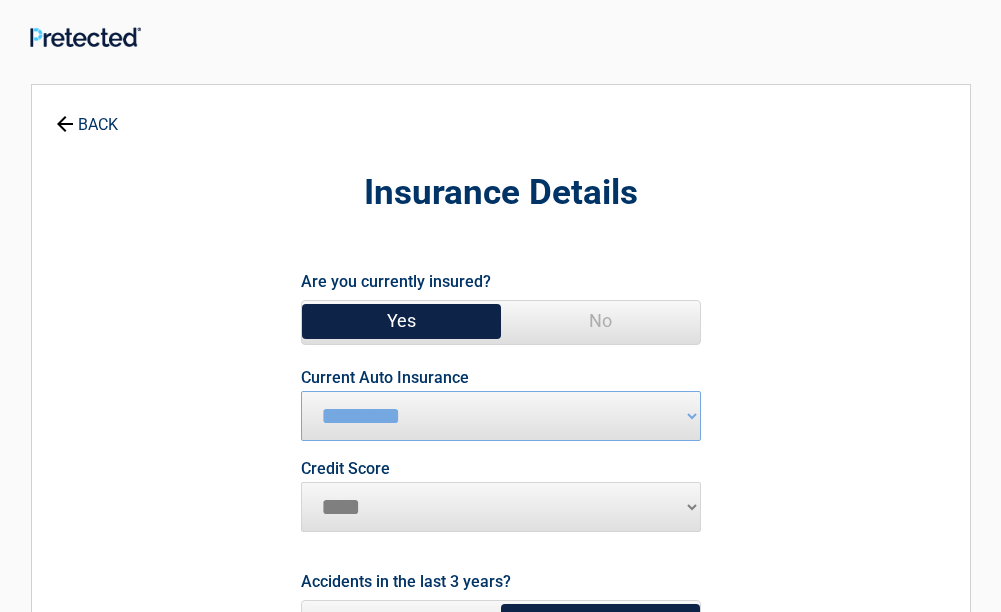 click on "*********
****
*******
****" at bounding box center [501, 507] 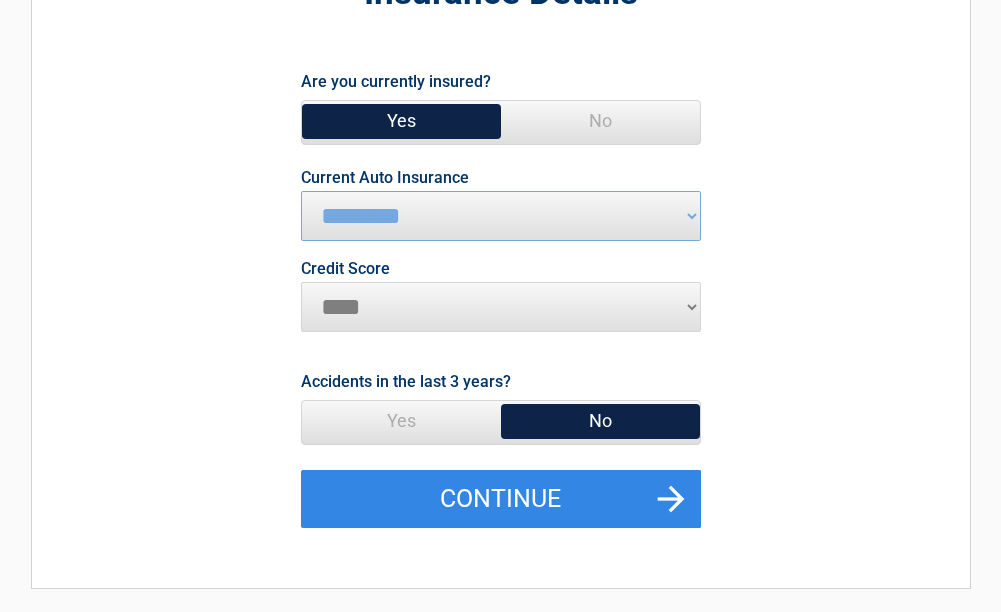 scroll, scrollTop: 300, scrollLeft: 0, axis: vertical 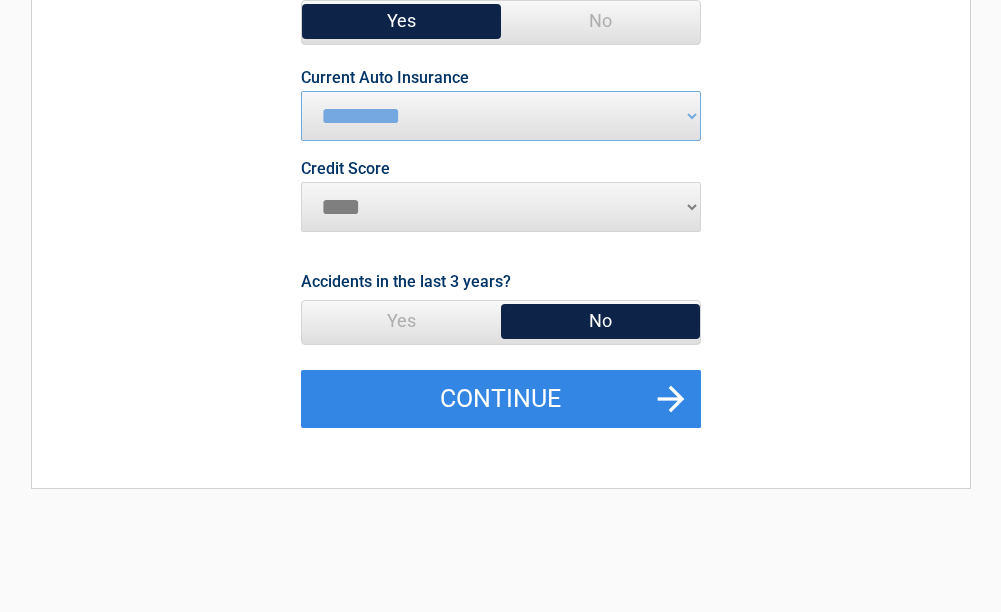 click on "No" at bounding box center [600, 321] 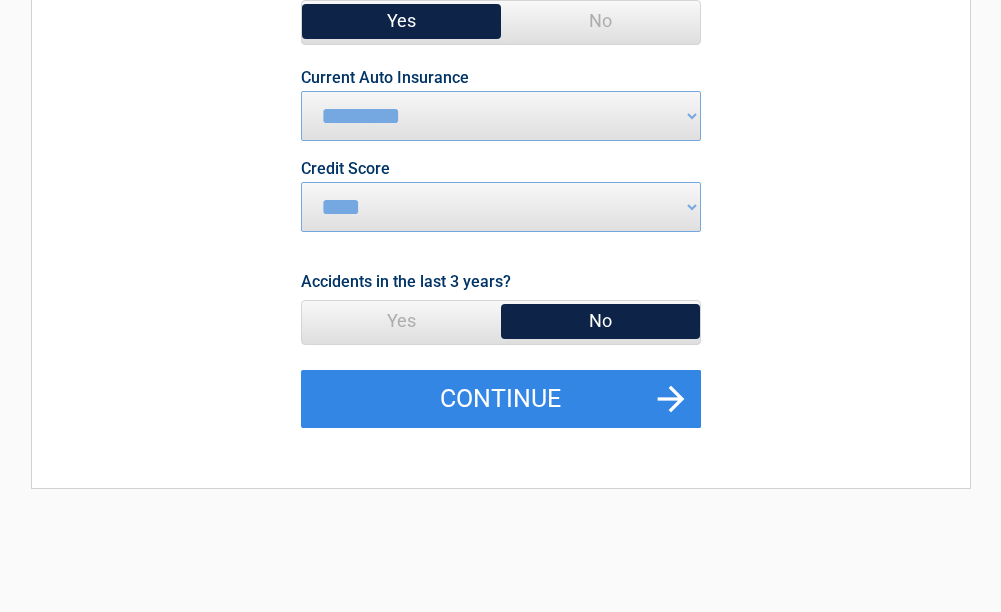 click on "No" at bounding box center [600, 321] 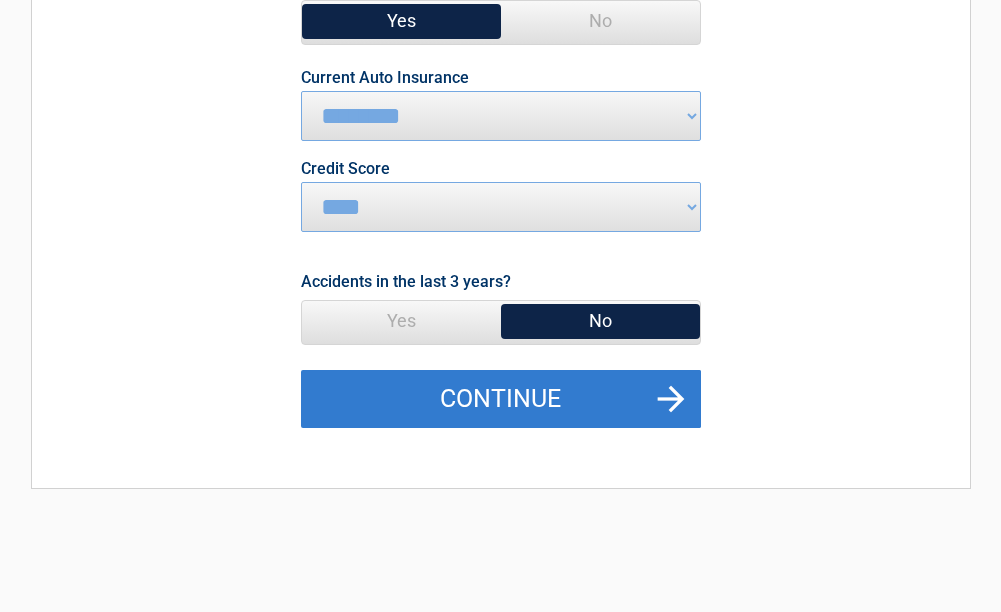 click on "Continue" at bounding box center [501, 399] 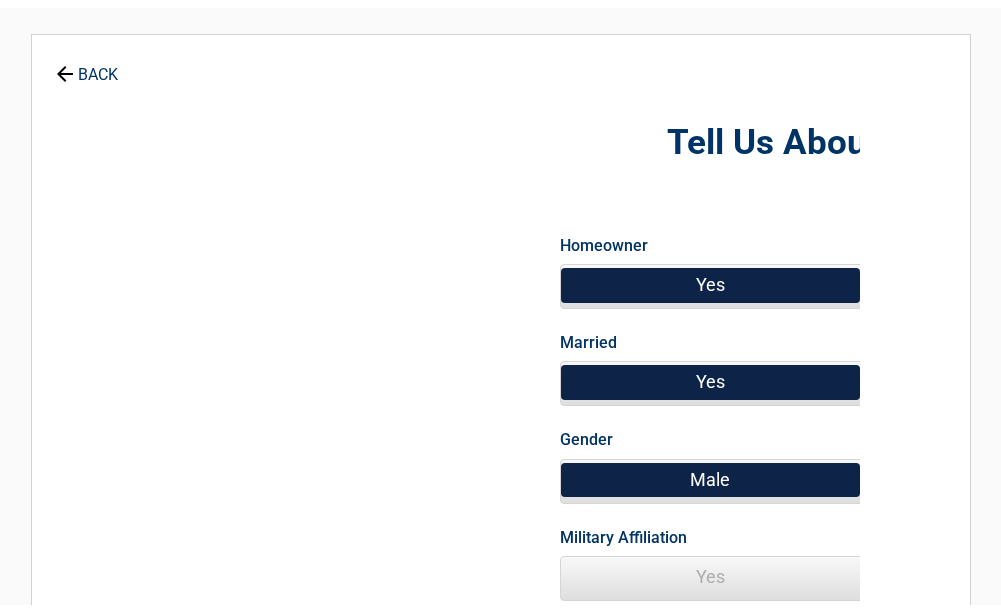 scroll, scrollTop: 0, scrollLeft: 0, axis: both 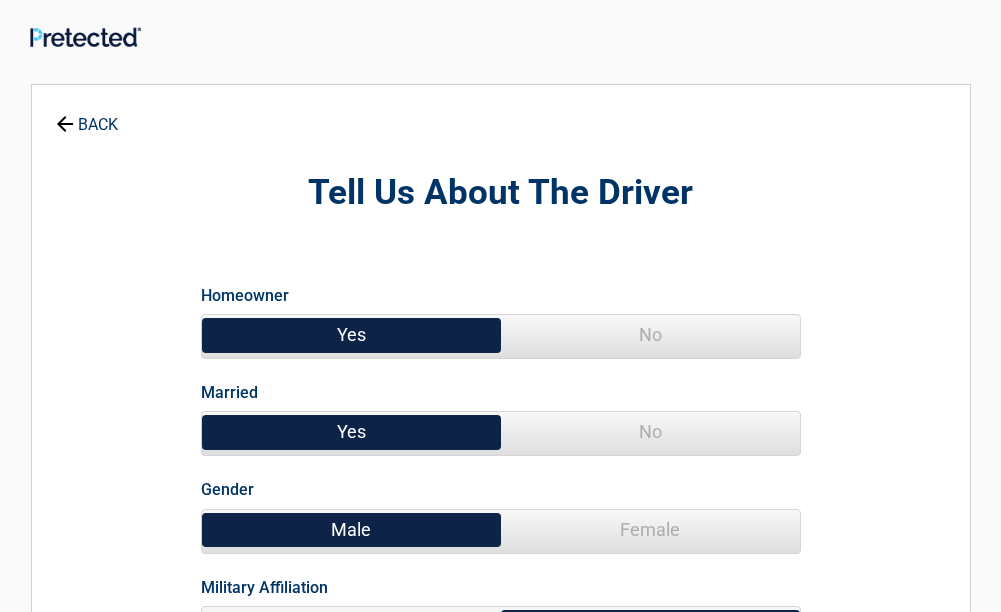 click on "Yes" at bounding box center [351, 335] 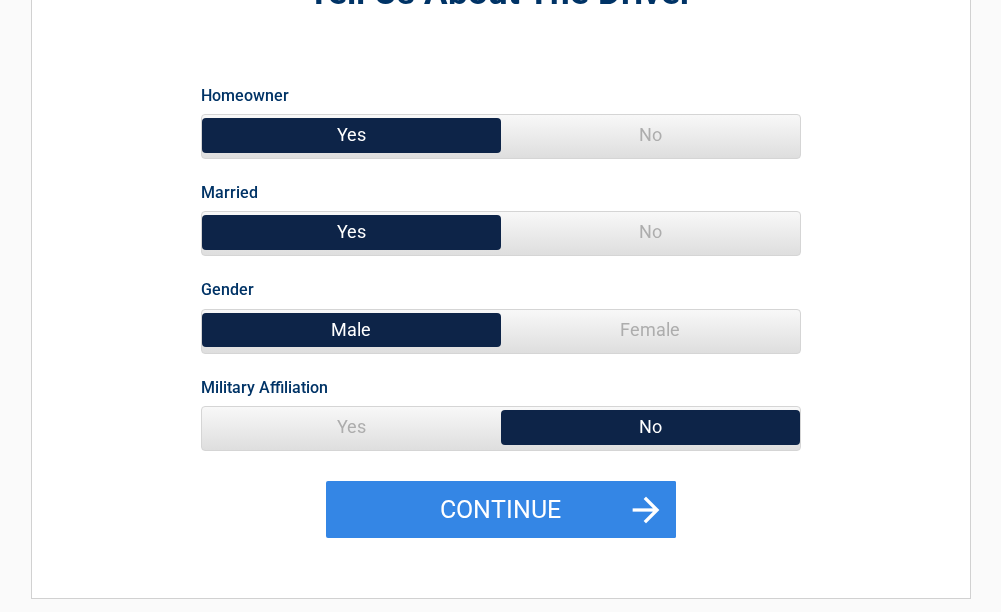 click on "Yes" at bounding box center [351, 427] 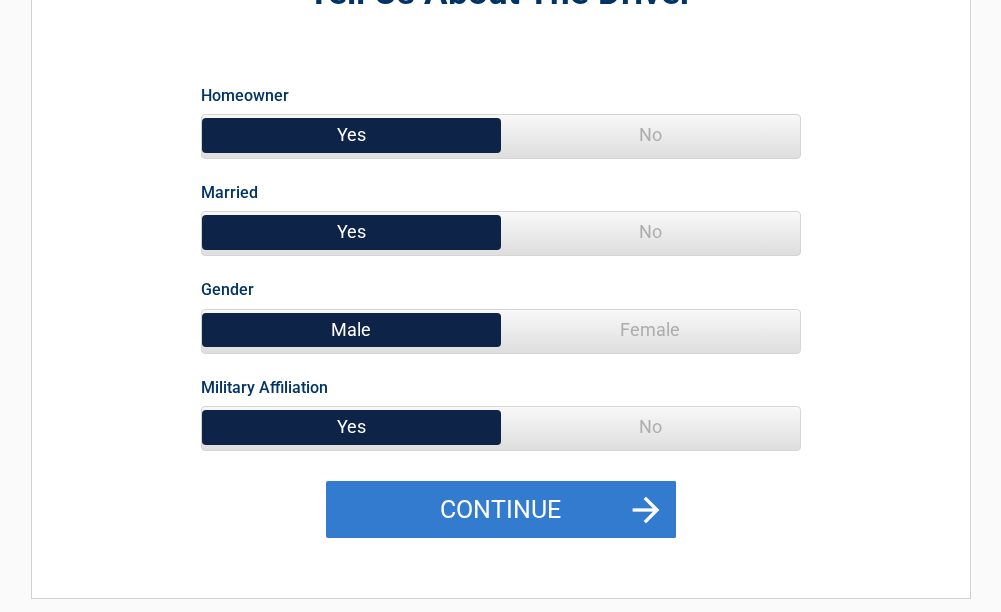 click on "Continue" at bounding box center [501, 510] 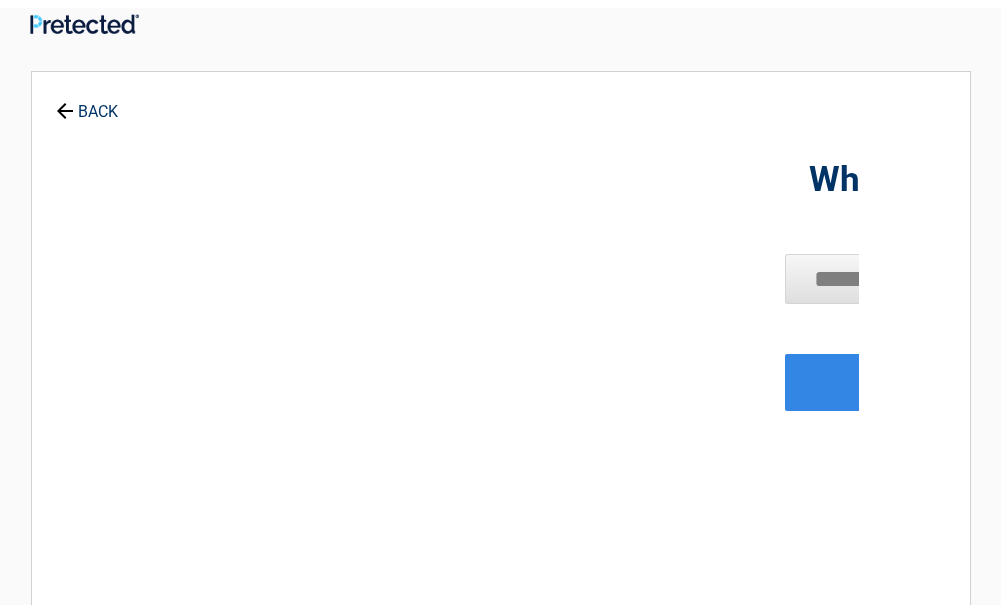 scroll, scrollTop: 0, scrollLeft: 0, axis: both 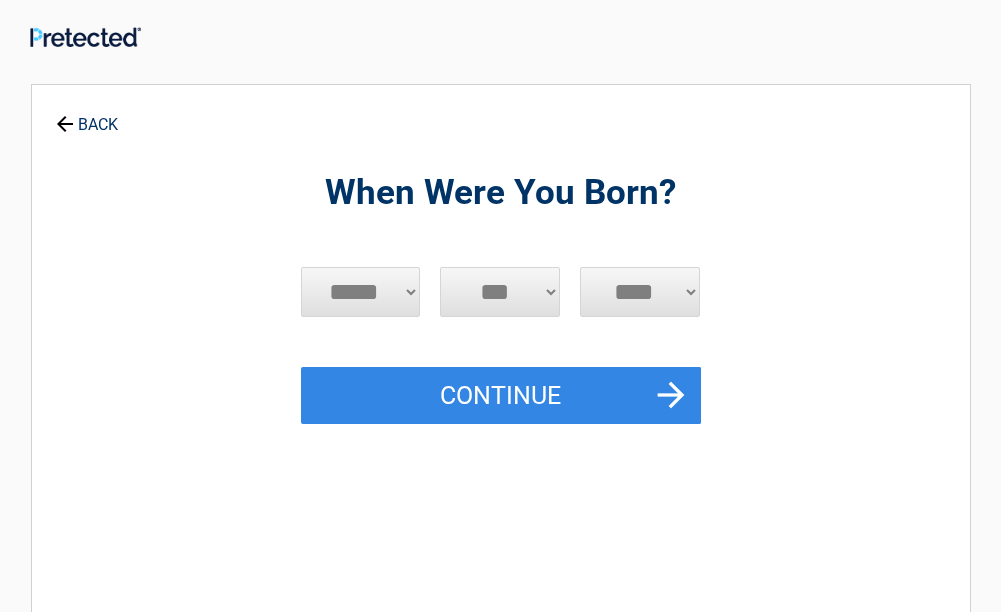 click on "*****
***
***
***
***
***
***
***
***
***
***
***
***" at bounding box center [361, 292] 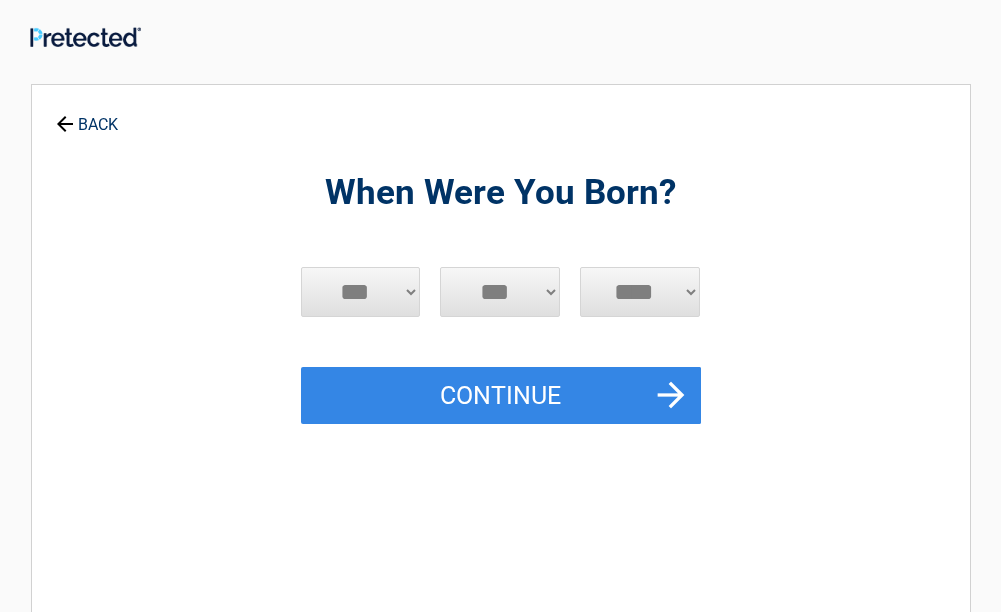 click on "*****
***
***
***
***
***
***
***
***
***
***
***
***" at bounding box center (361, 292) 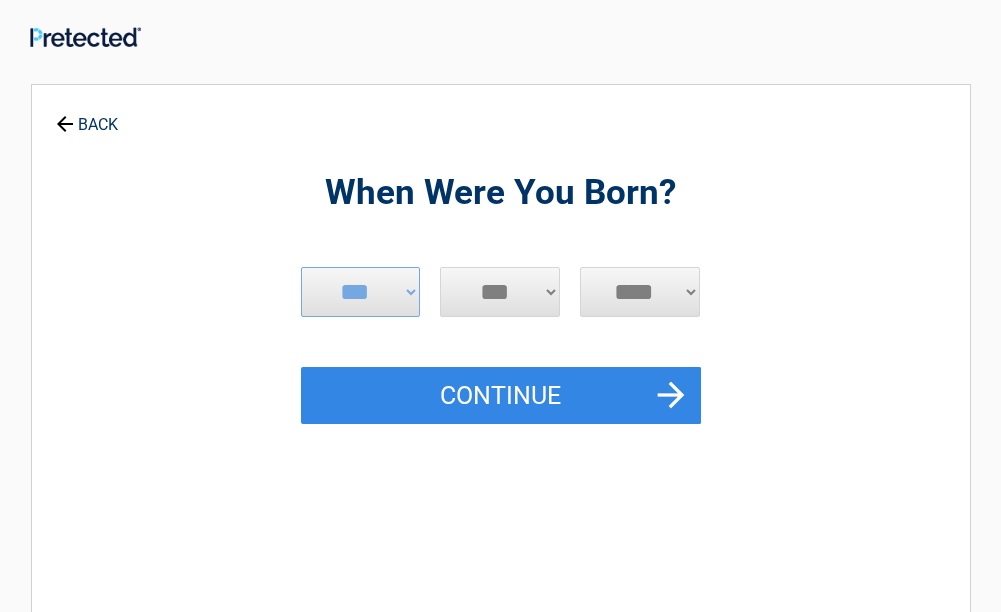 click on "*** * * * * * * * * * ** ** ** ** ** ** ** ** ** ** ** ** ** ** ** ** ** ** ** ** ** **" at bounding box center [500, 292] 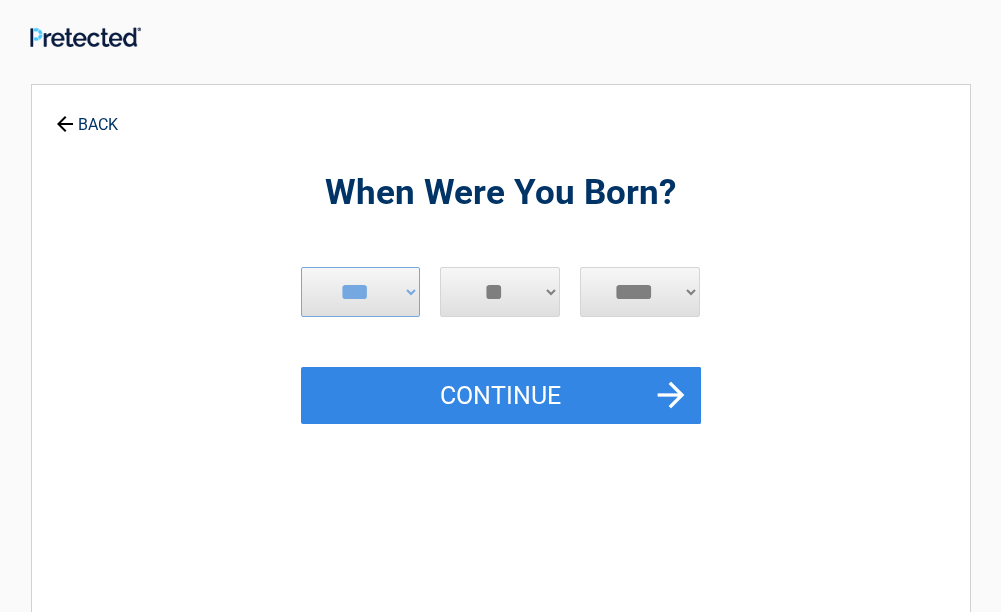 click on "*** * * * * * * * * * ** ** ** ** ** ** ** ** ** ** ** ** ** ** ** ** ** ** ** ** ** **" at bounding box center (500, 292) 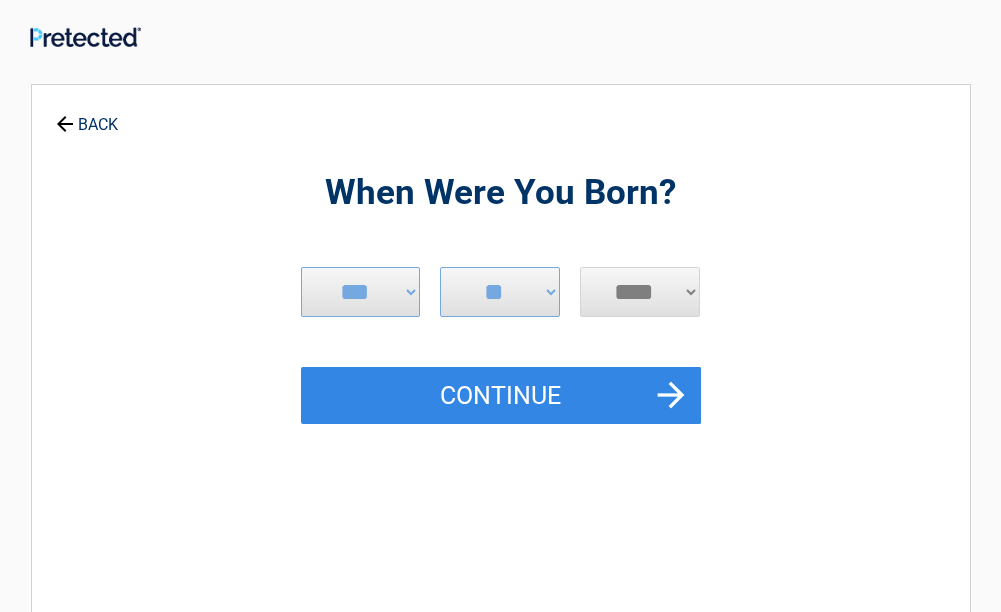 scroll, scrollTop: 100, scrollLeft: 0, axis: vertical 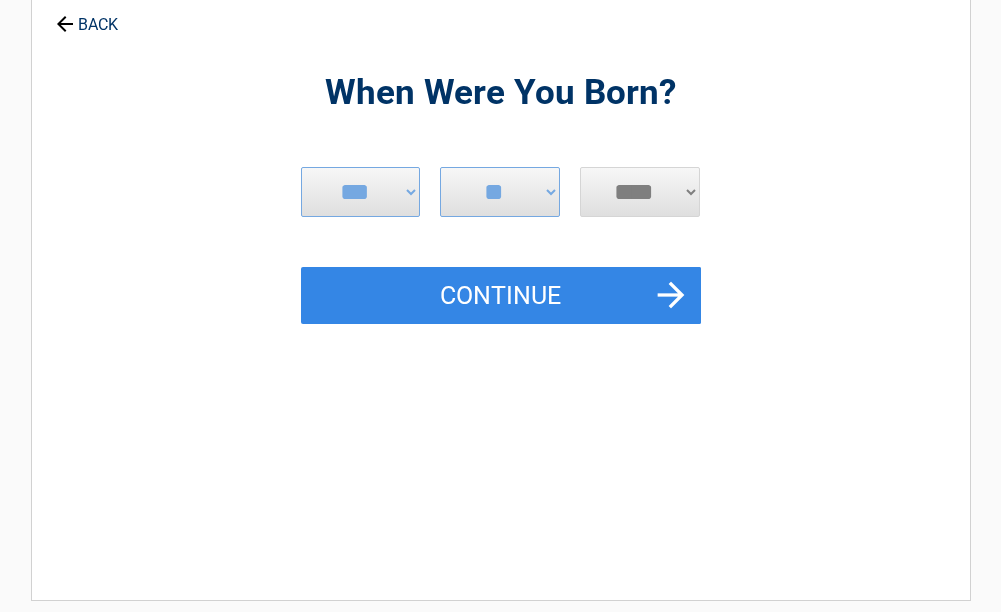 click on "****
****
****
****
****
****
****
****
****
****
****
****
****
****
****
****
****
****
****
****
****
****
****
****
****
****
****
****
****
****
****
****
****
****
****
****
****
****
****
****
****
****
****
****
****
****
****
****
****
****
****
****
****
****
****
****
****
****
****
****
****
****
****
****" at bounding box center (640, 192) 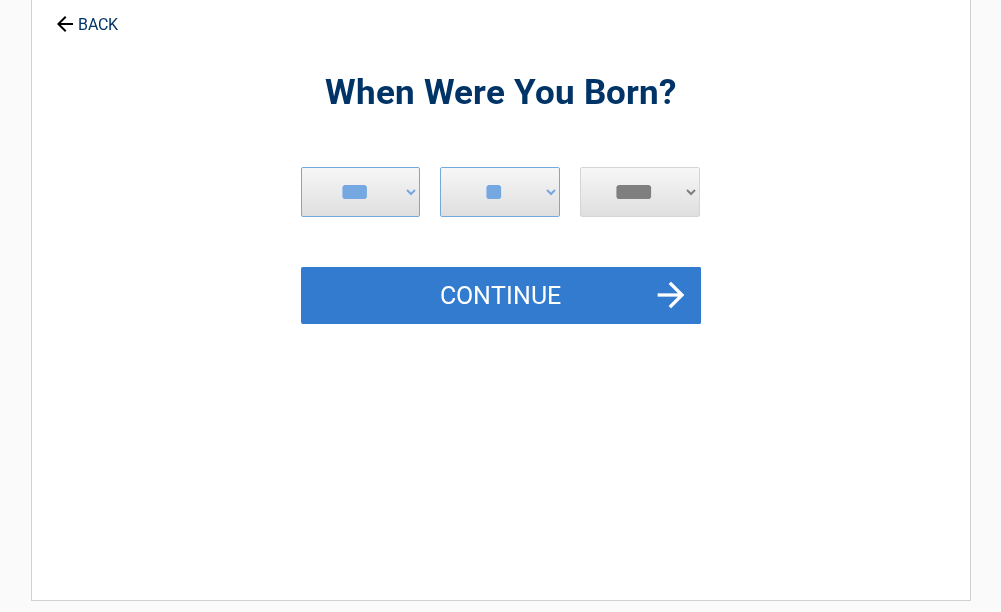 click on "Continue" at bounding box center [501, 296] 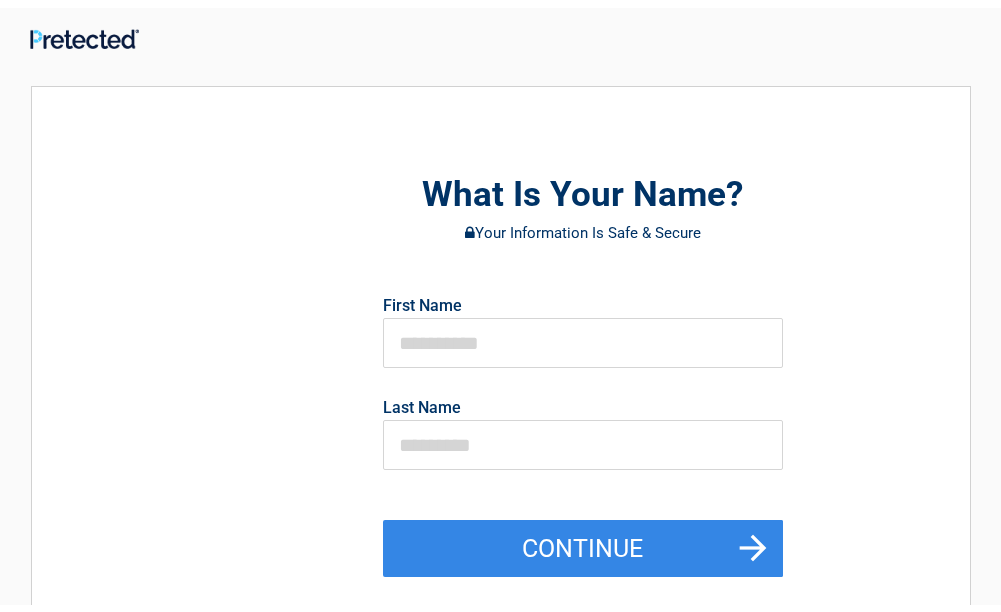 scroll, scrollTop: 0, scrollLeft: 0, axis: both 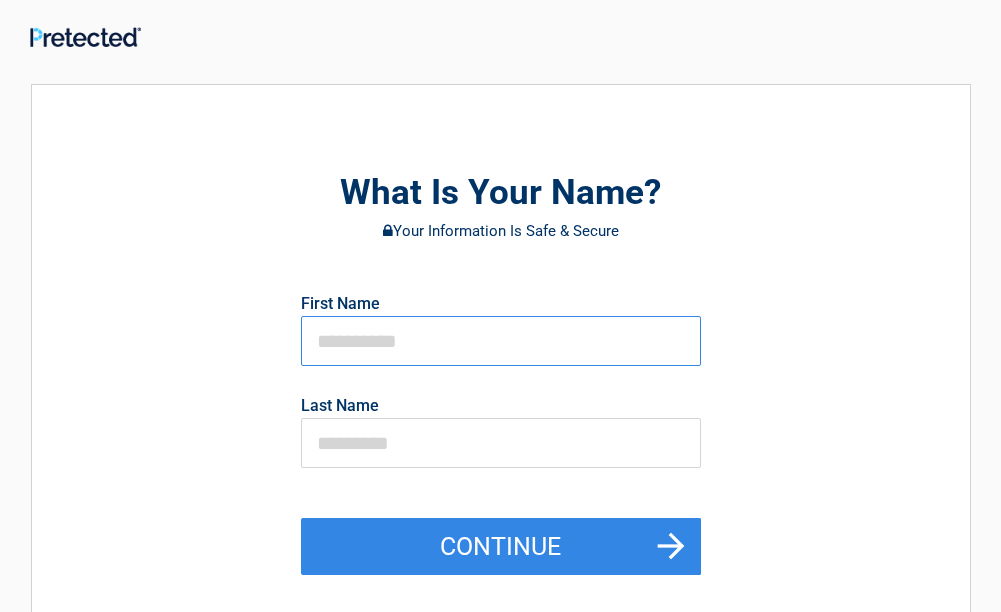 click at bounding box center [501, 341] 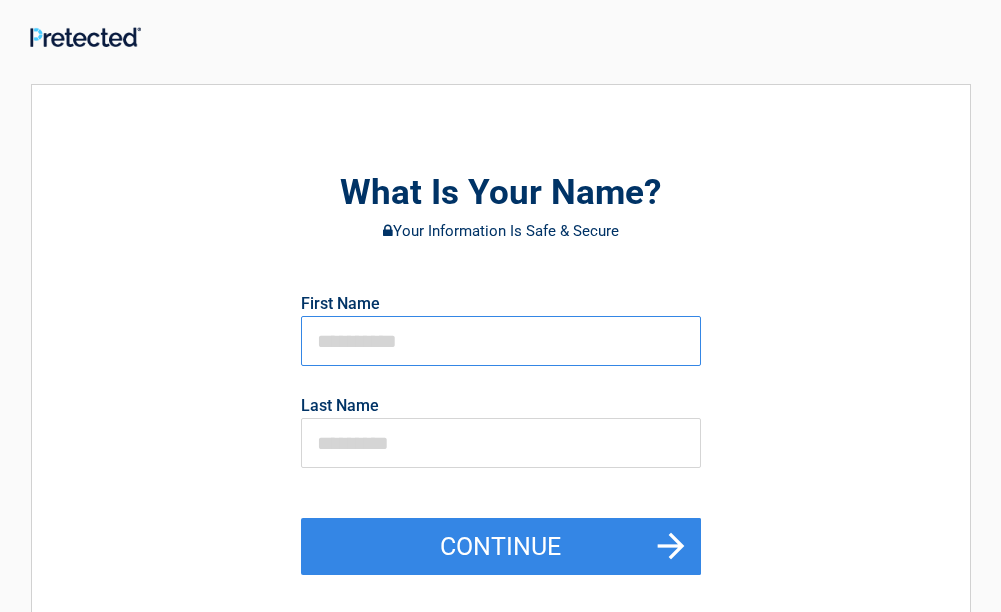 type on "*******" 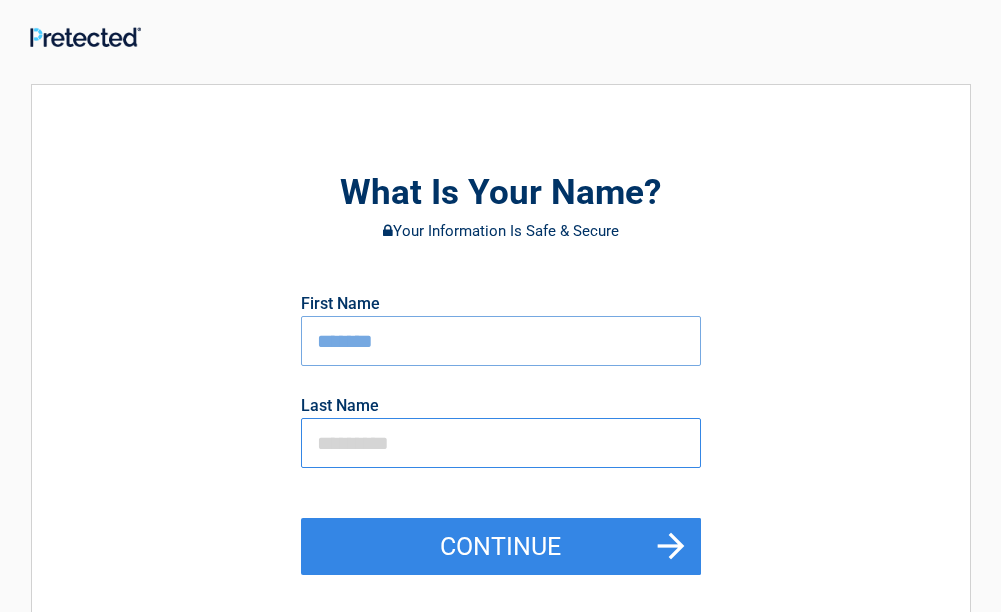 click at bounding box center [501, 443] 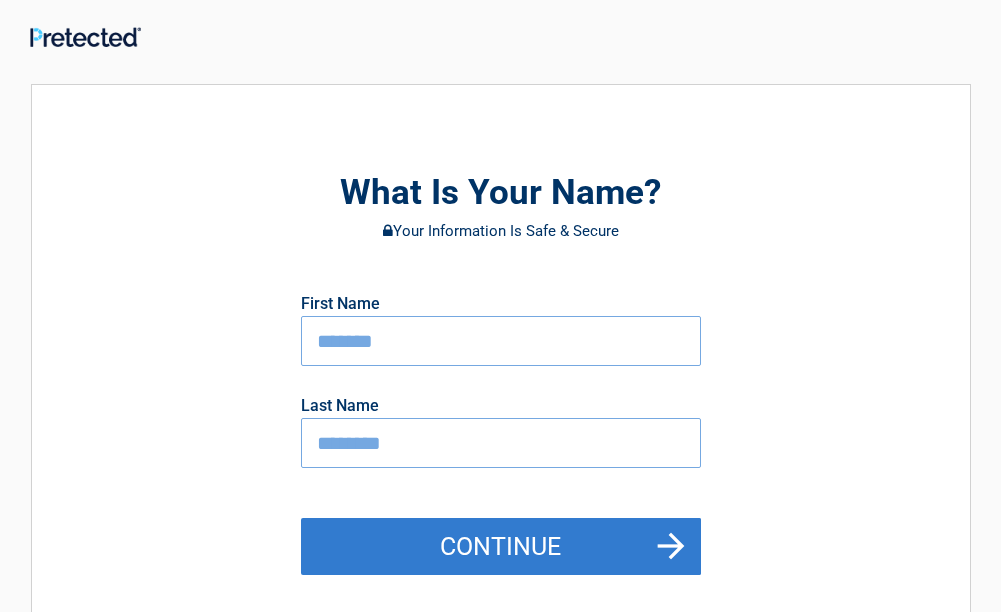 click on "Continue" at bounding box center [501, 547] 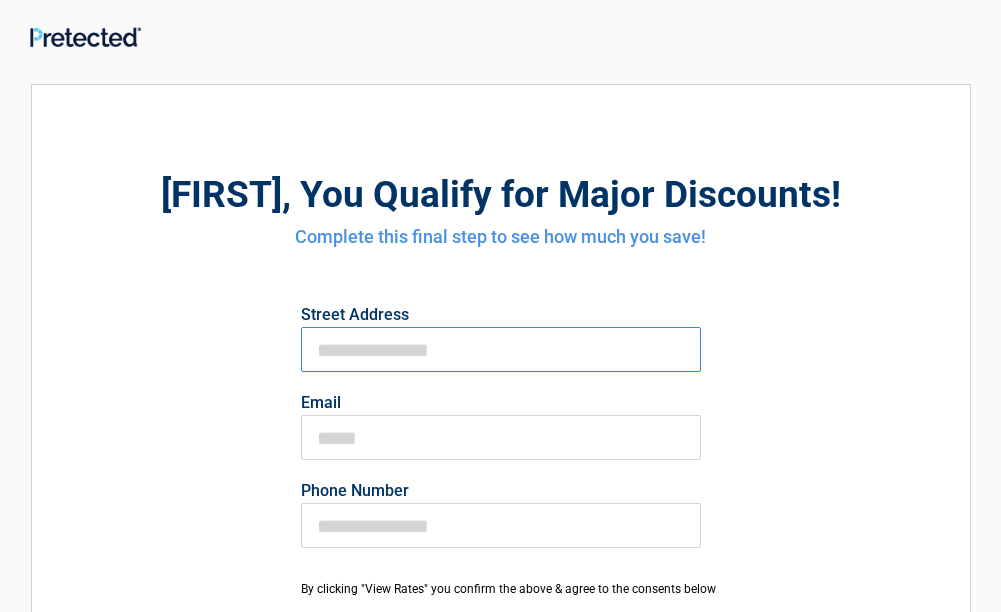 click on "First Name" at bounding box center (501, 349) 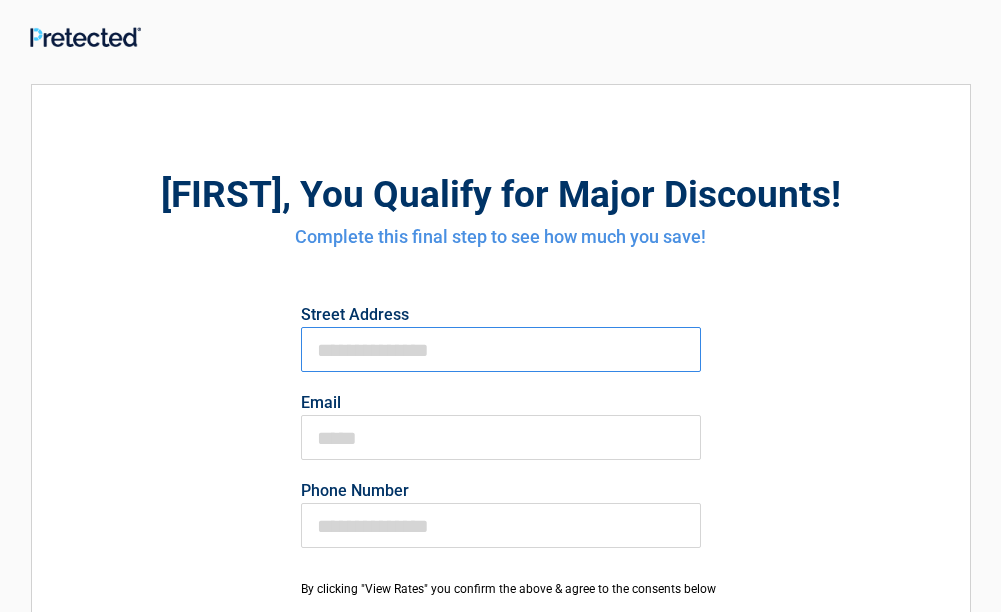 type on "**********" 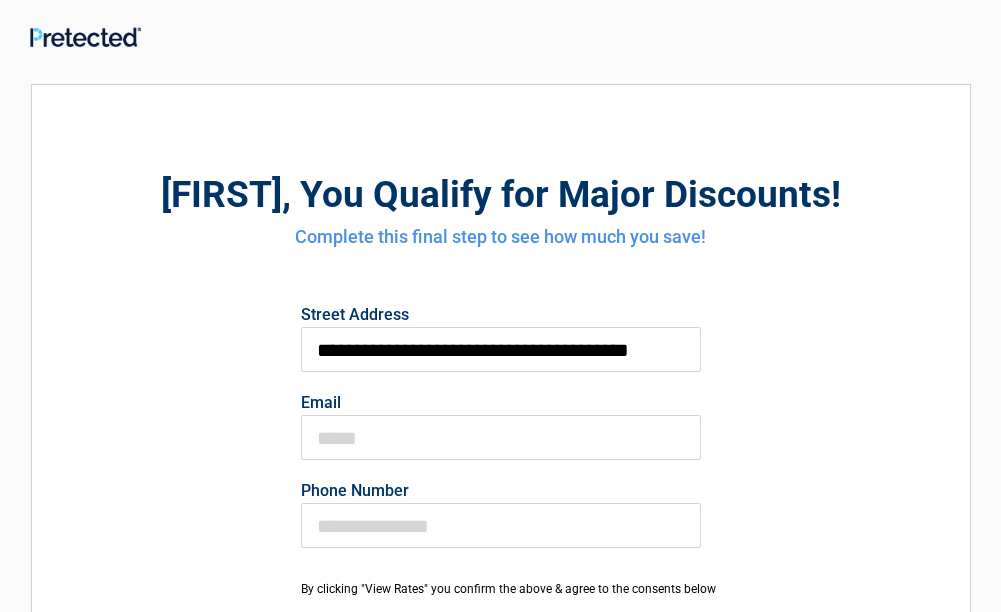 type on "**********" 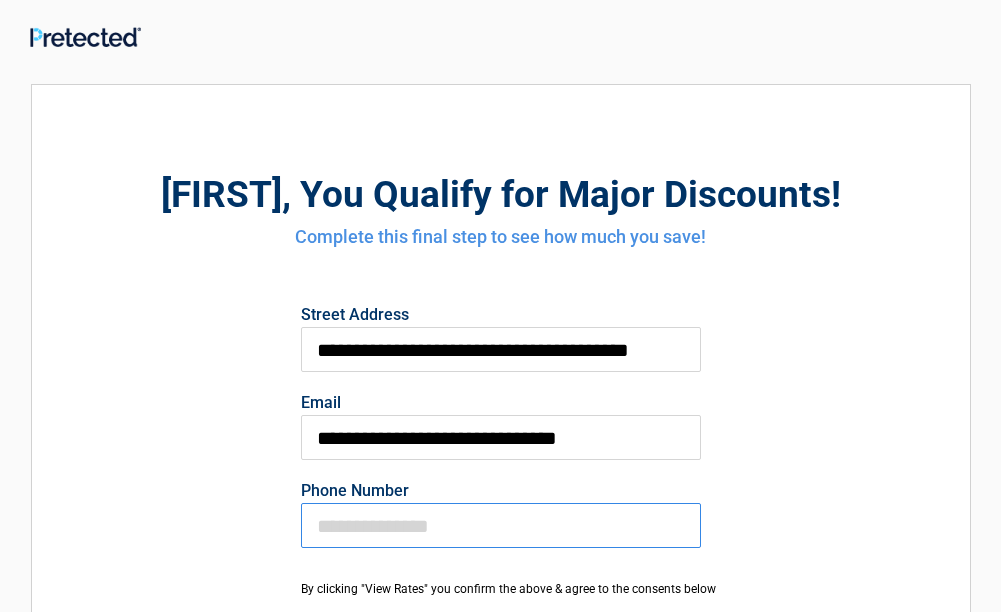 type on "**********" 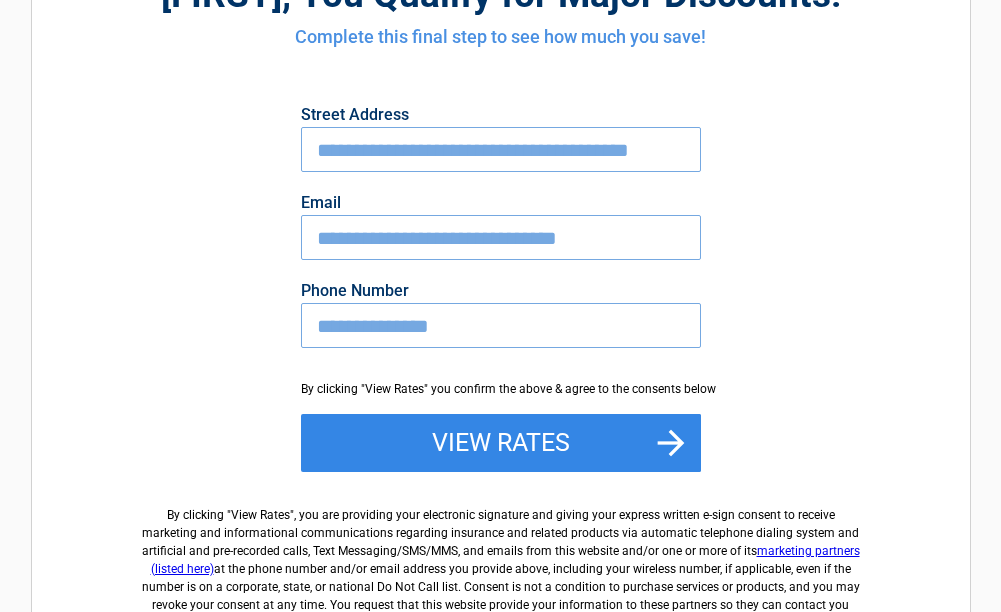 scroll, scrollTop: 300, scrollLeft: 0, axis: vertical 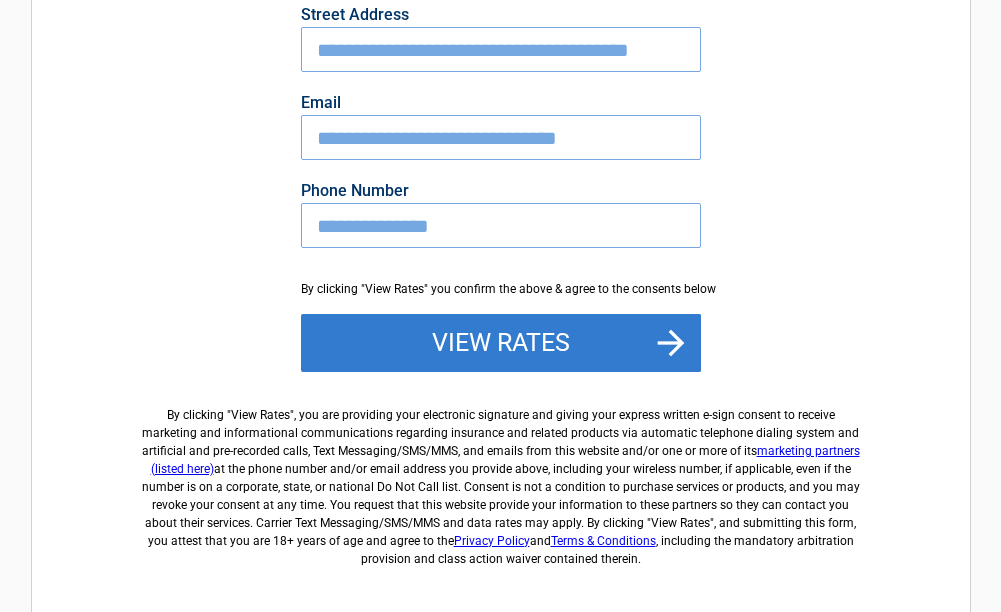 click on "View Rates" at bounding box center [501, 343] 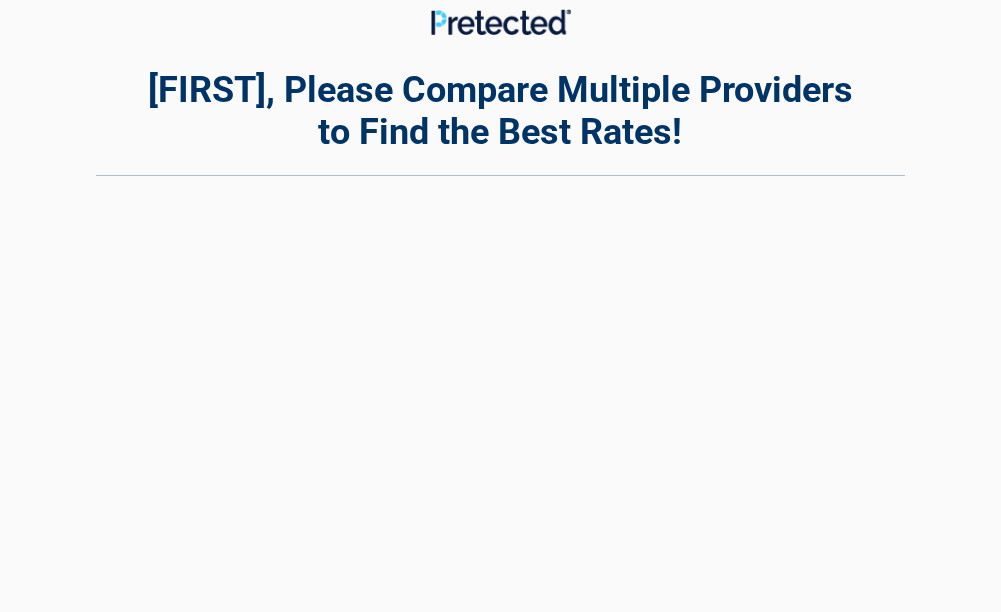 scroll, scrollTop: 0, scrollLeft: 0, axis: both 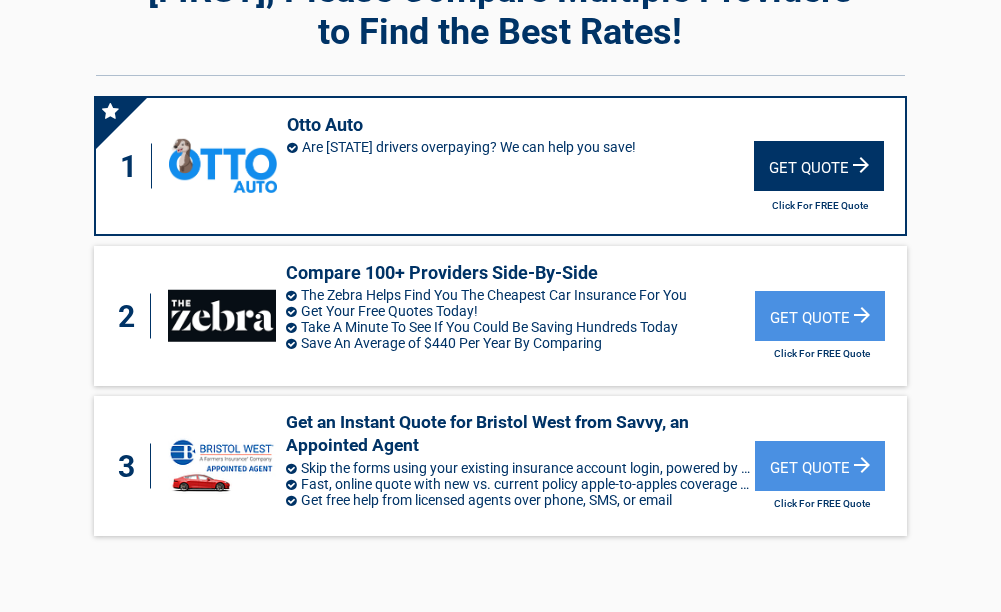 click on "Get Quote" at bounding box center [819, 166] 